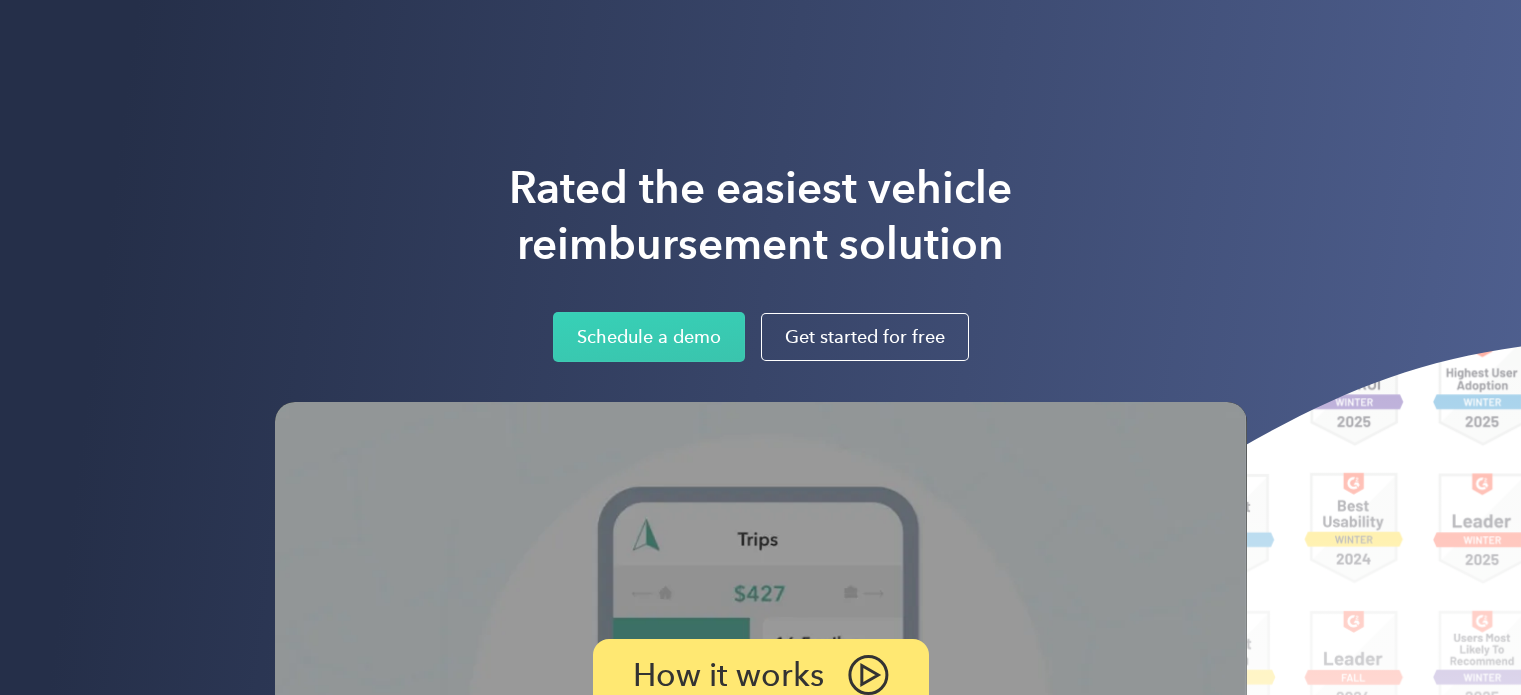 scroll, scrollTop: 0, scrollLeft: 0, axis: both 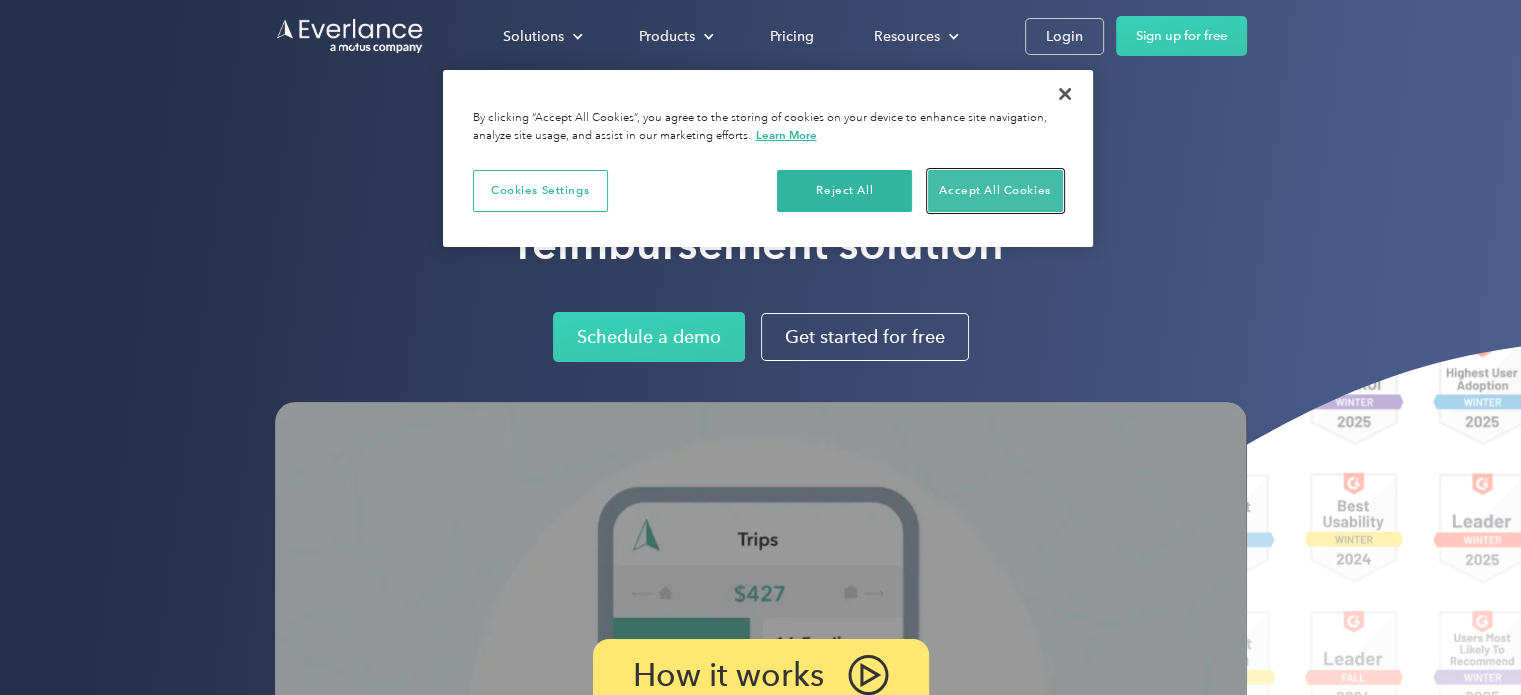 click on "Accept All Cookies" at bounding box center (995, 191) 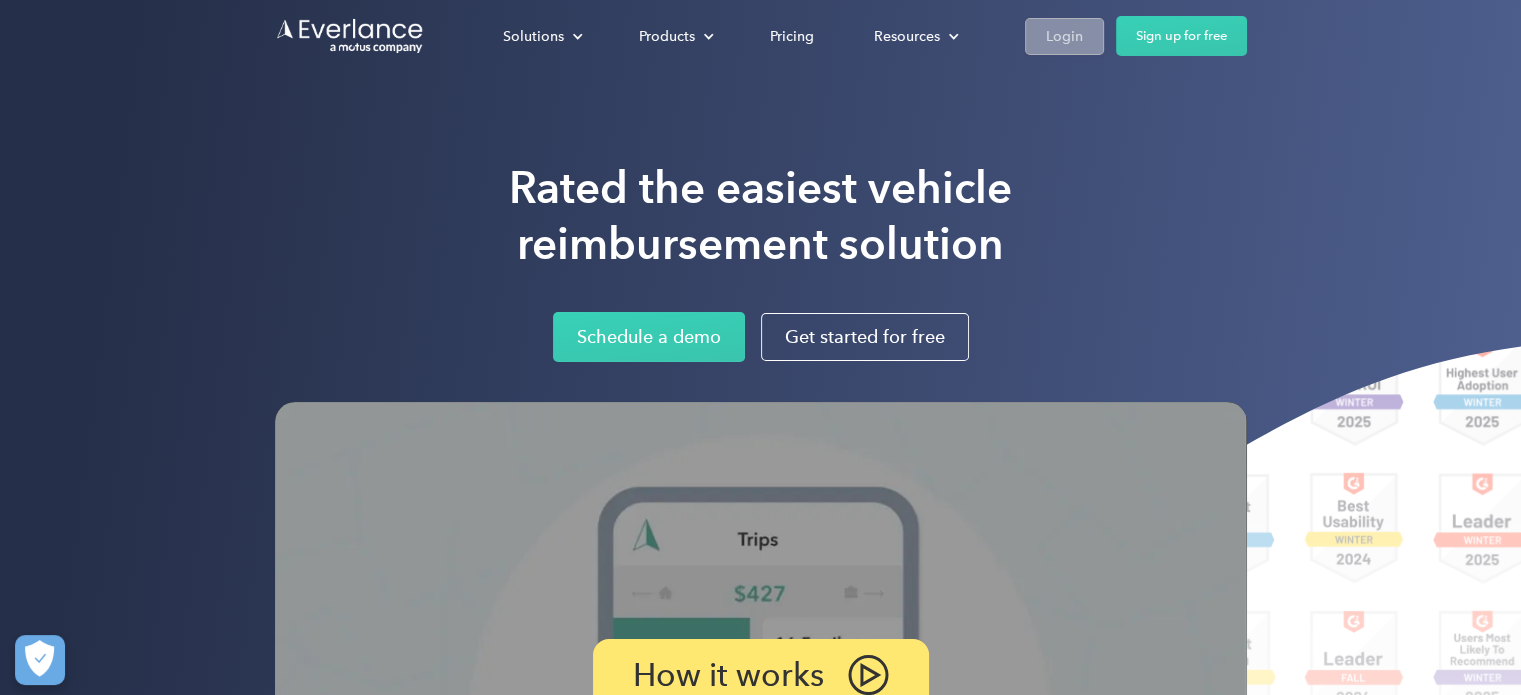 click on "Login" at bounding box center [1064, 36] 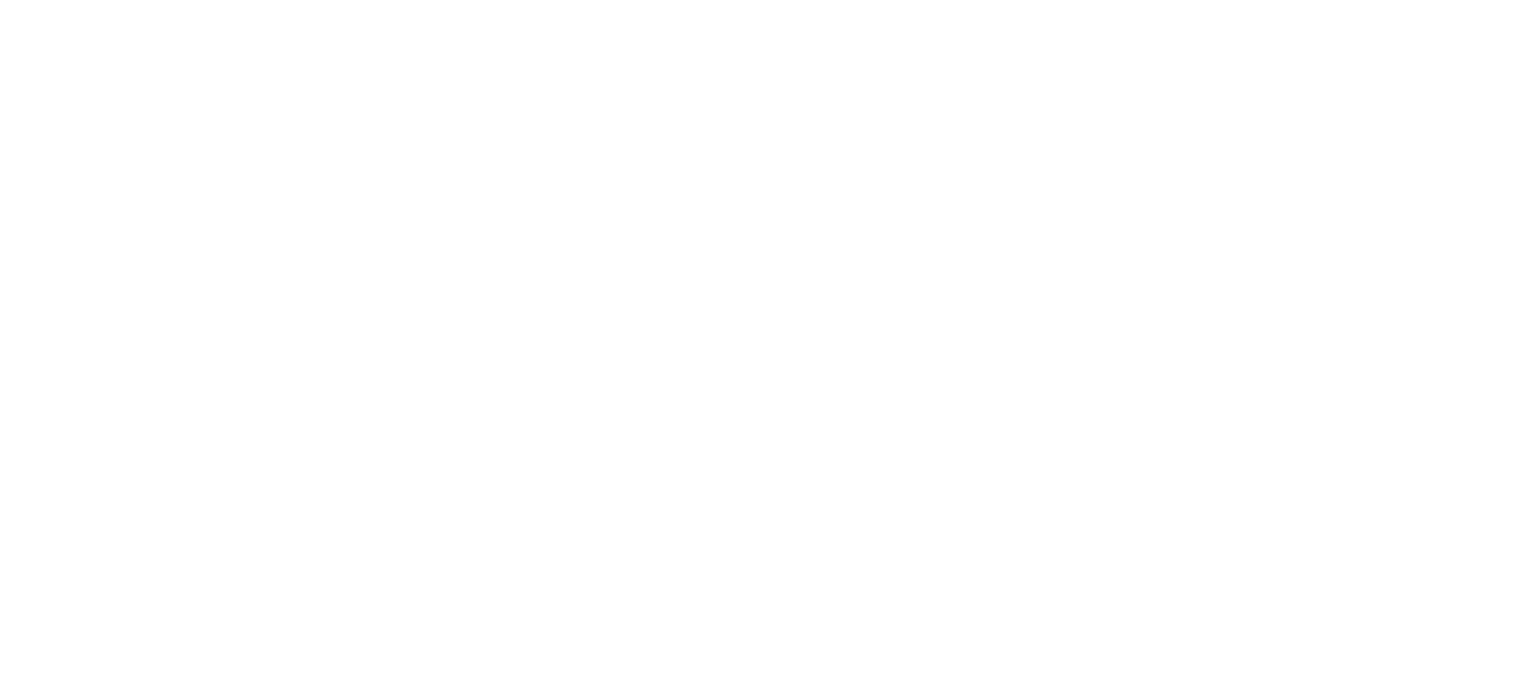 scroll, scrollTop: 0, scrollLeft: 0, axis: both 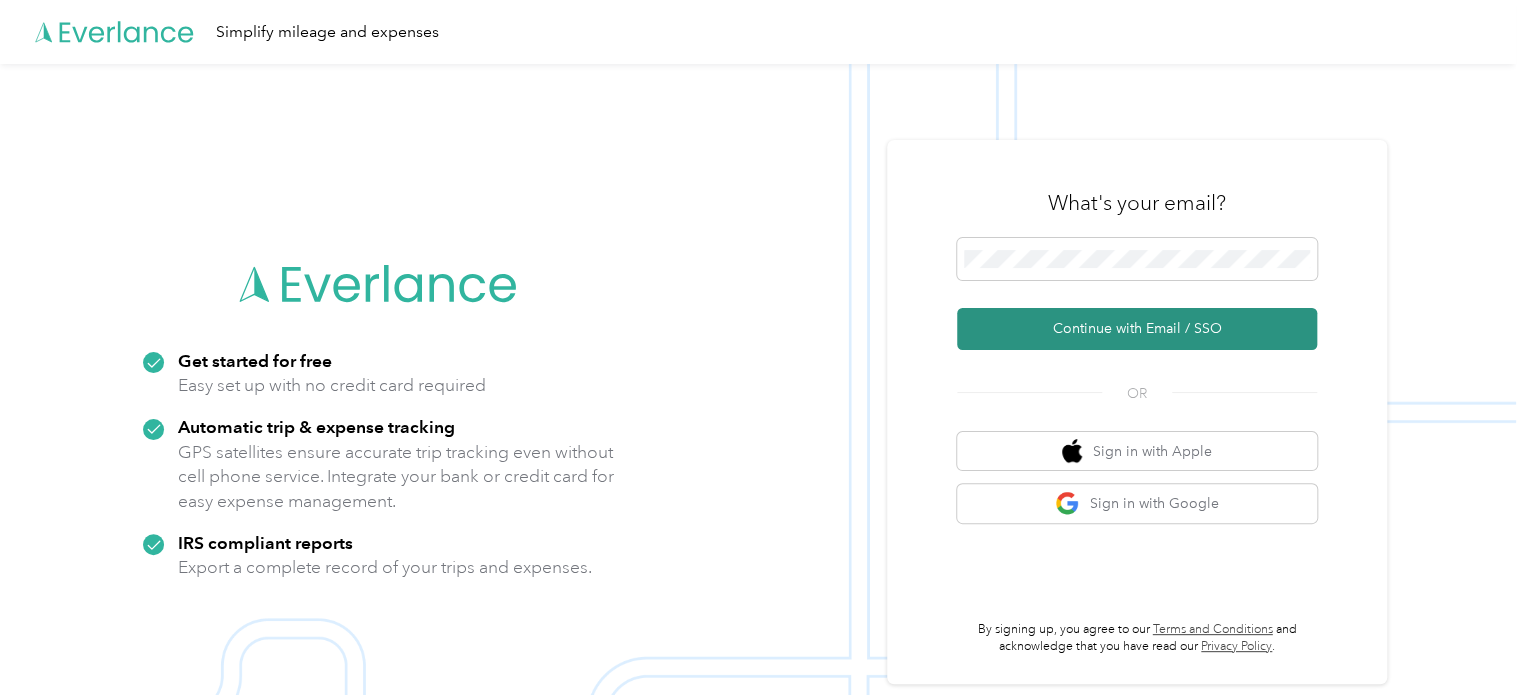 click on "Continue with Email / SSO" at bounding box center (1137, 329) 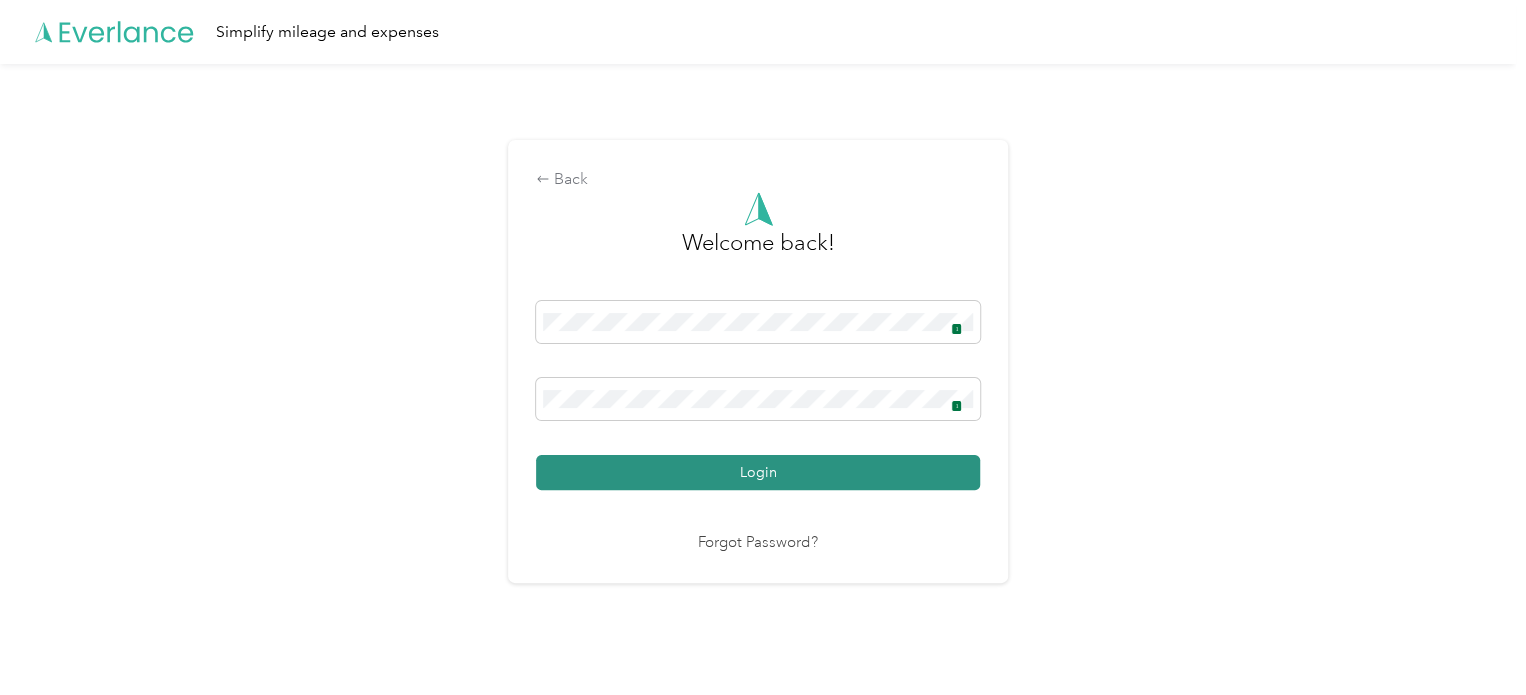 click on "Login" at bounding box center [758, 472] 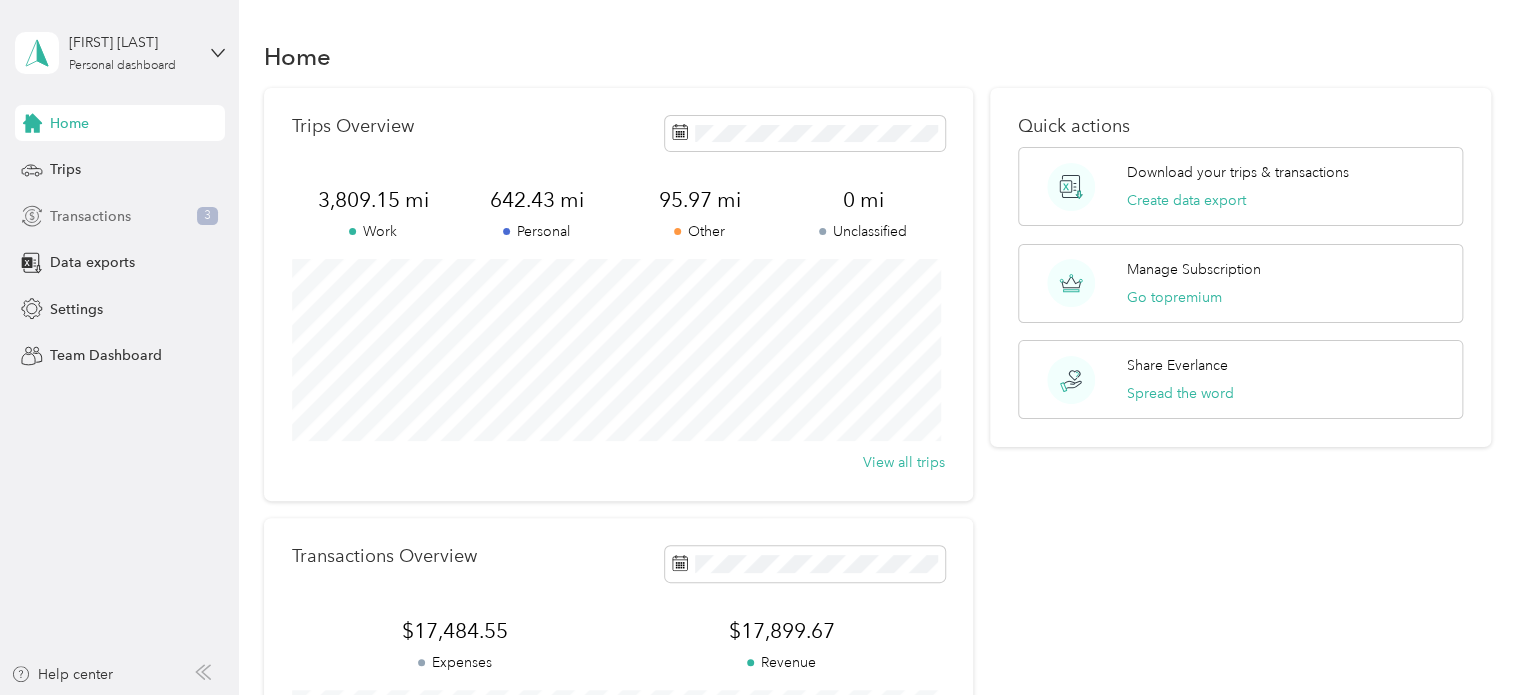 click on "Transactions" at bounding box center (90, 216) 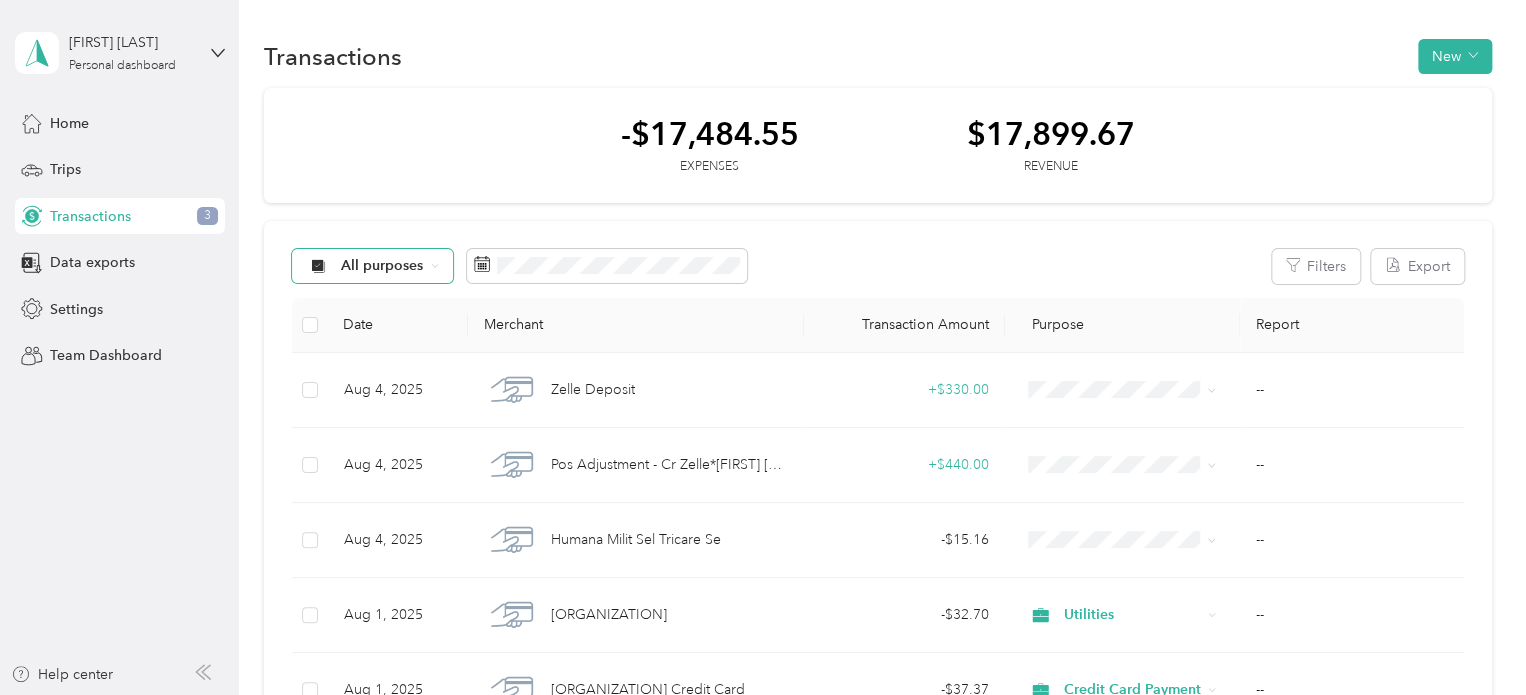click on "All purposes" at bounding box center (382, 266) 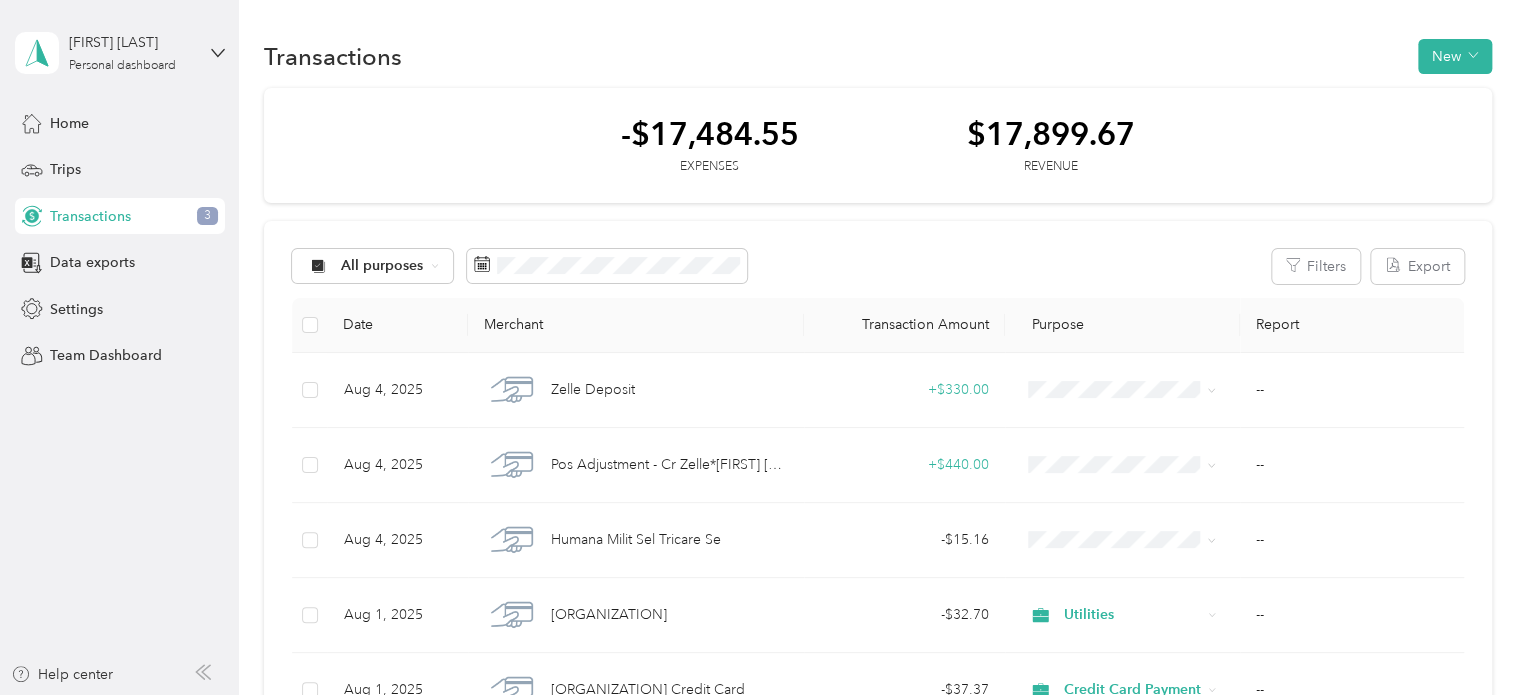 click on "Work" at bounding box center [476, 369] 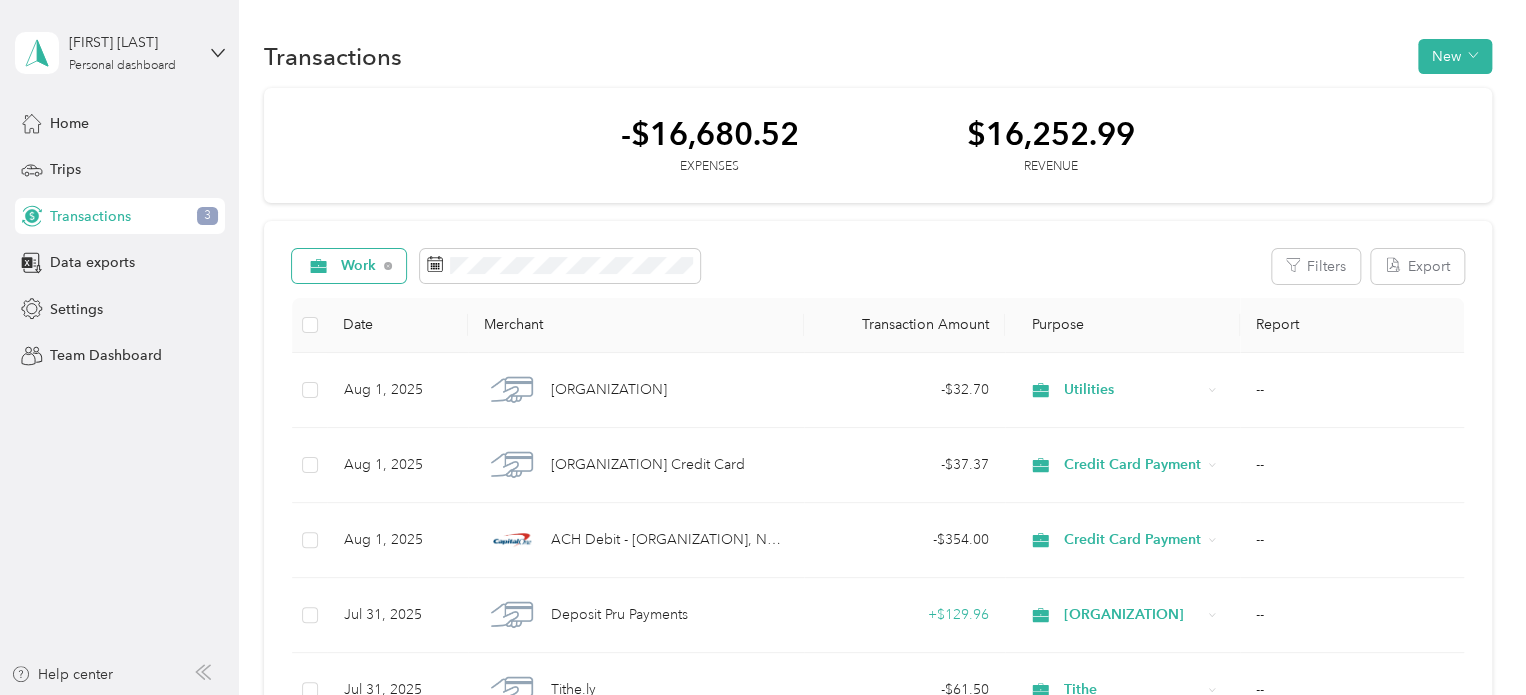 click on "Work" at bounding box center (359, 266) 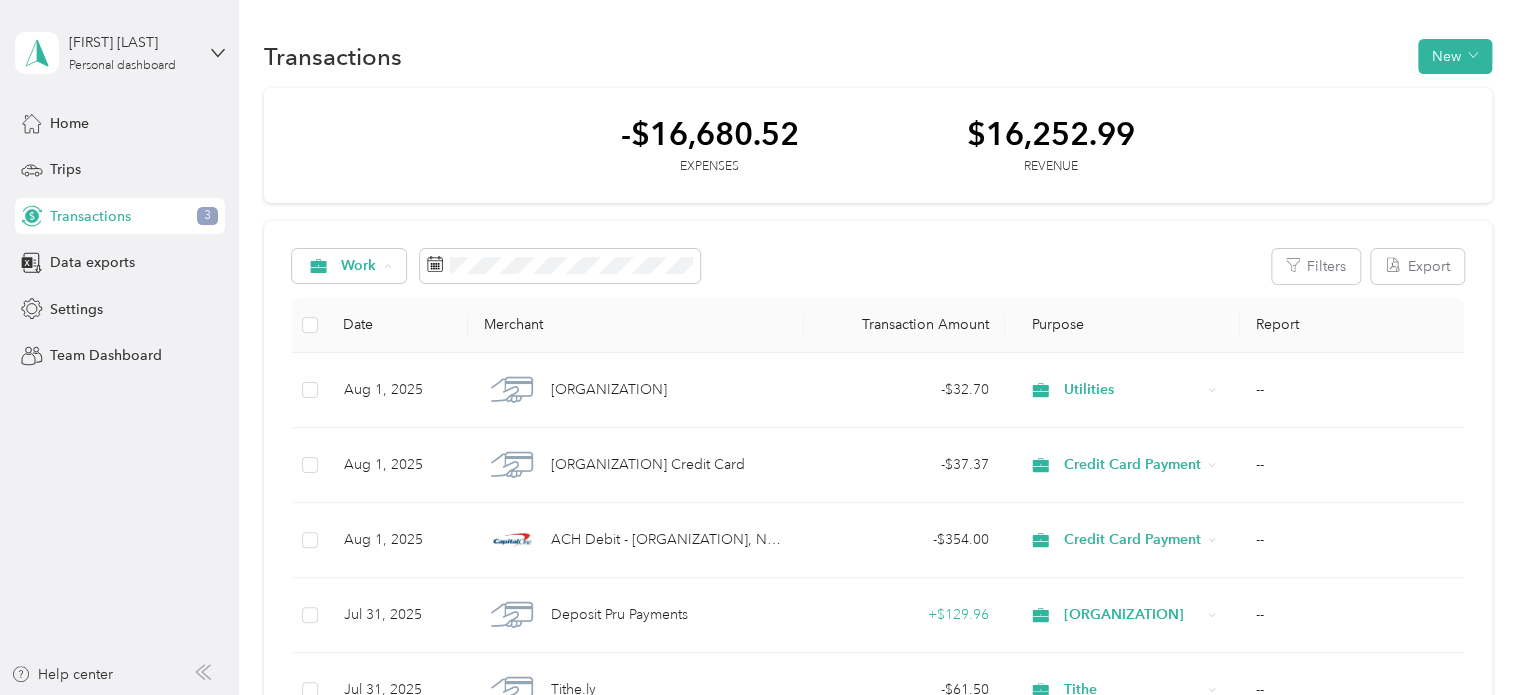 click on "All purposes" at bounding box center [476, 302] 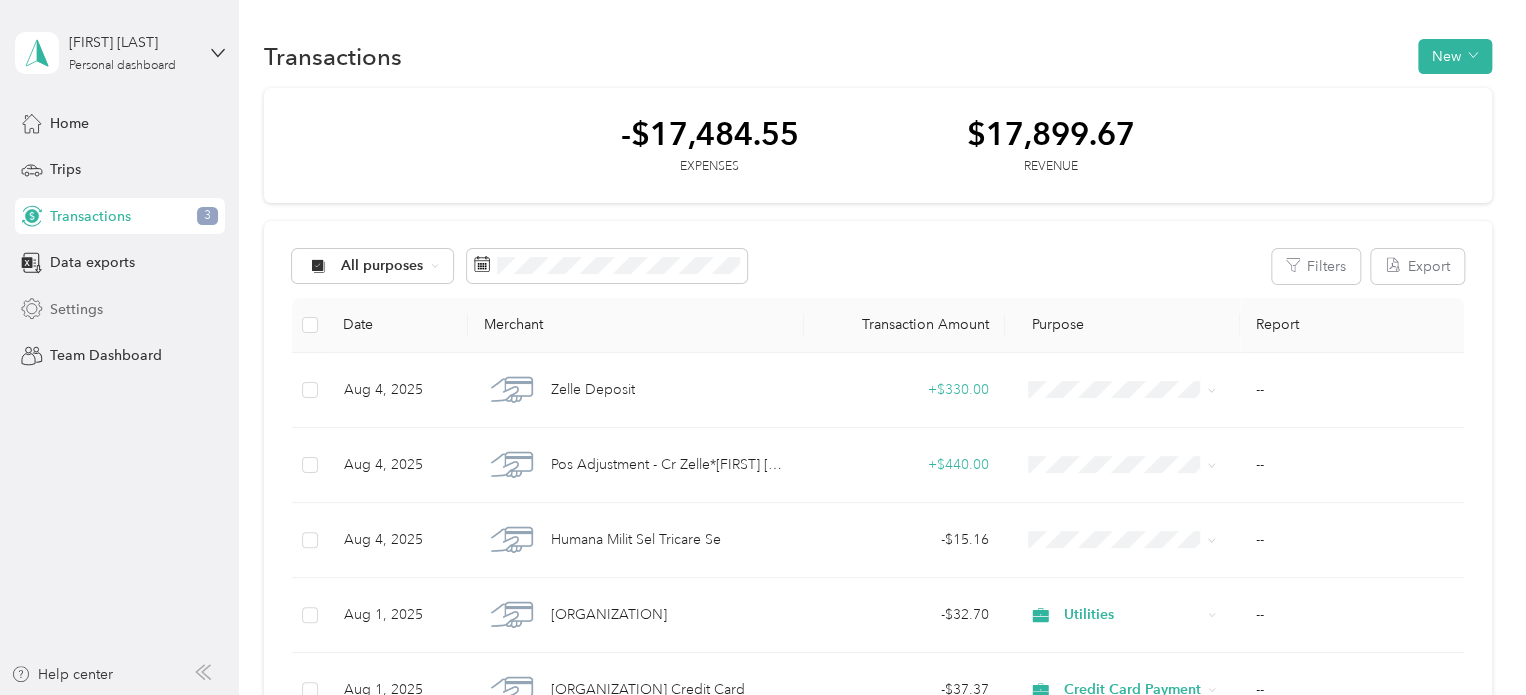 click on "Settings" at bounding box center (120, 309) 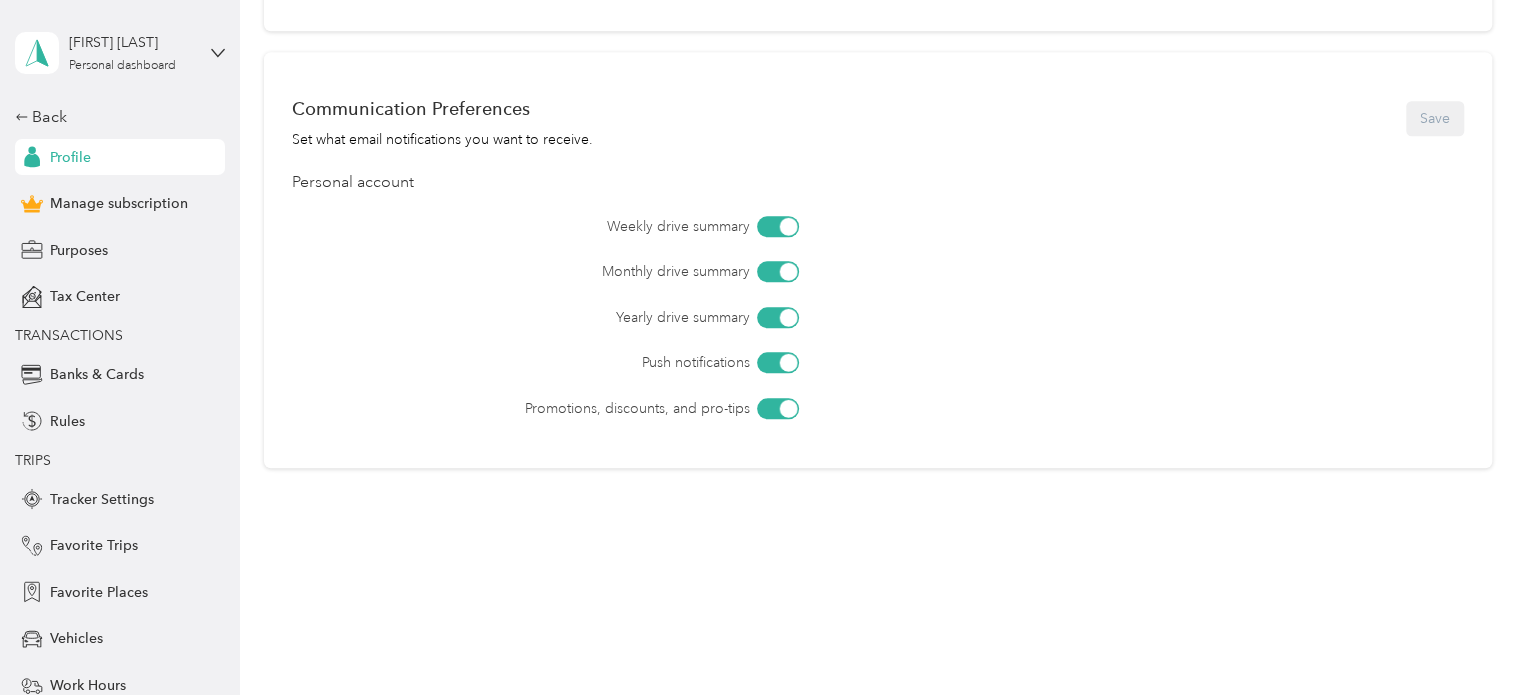 scroll, scrollTop: 0, scrollLeft: 0, axis: both 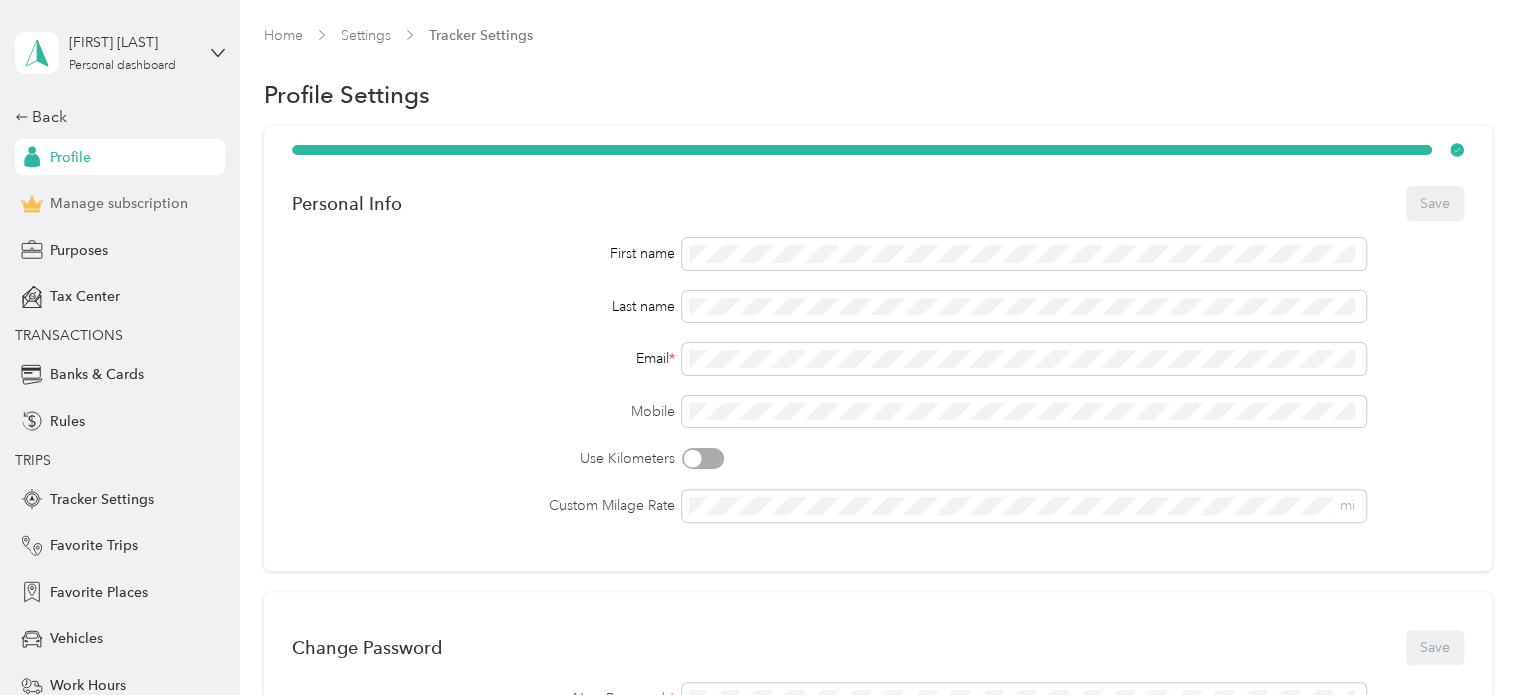click on "Manage subscription" at bounding box center [119, 203] 